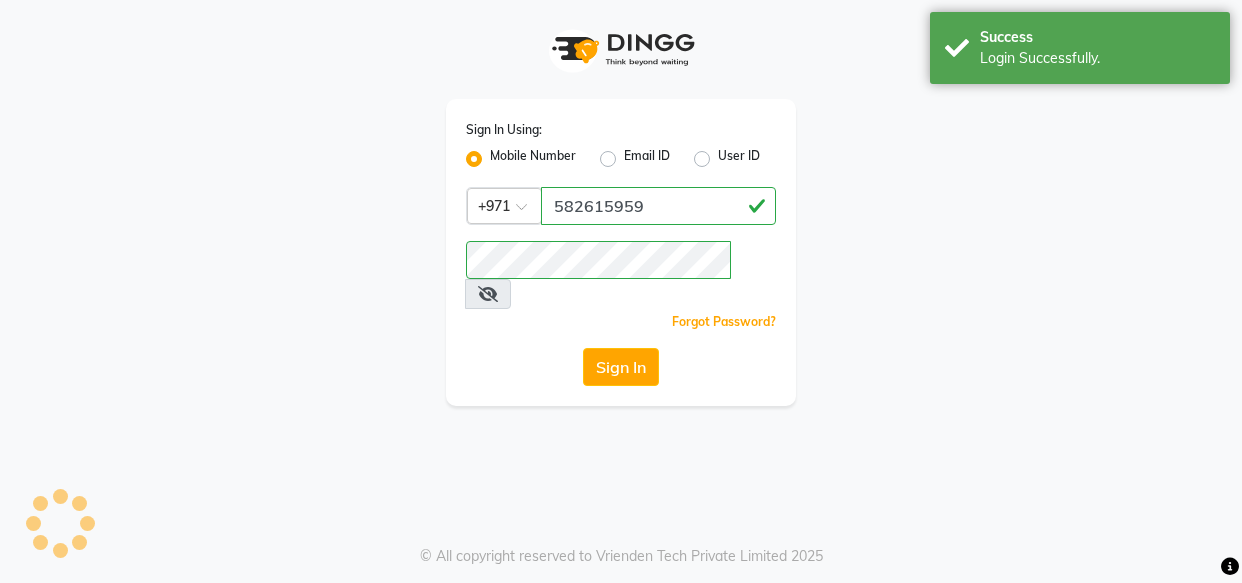 scroll, scrollTop: 0, scrollLeft: 0, axis: both 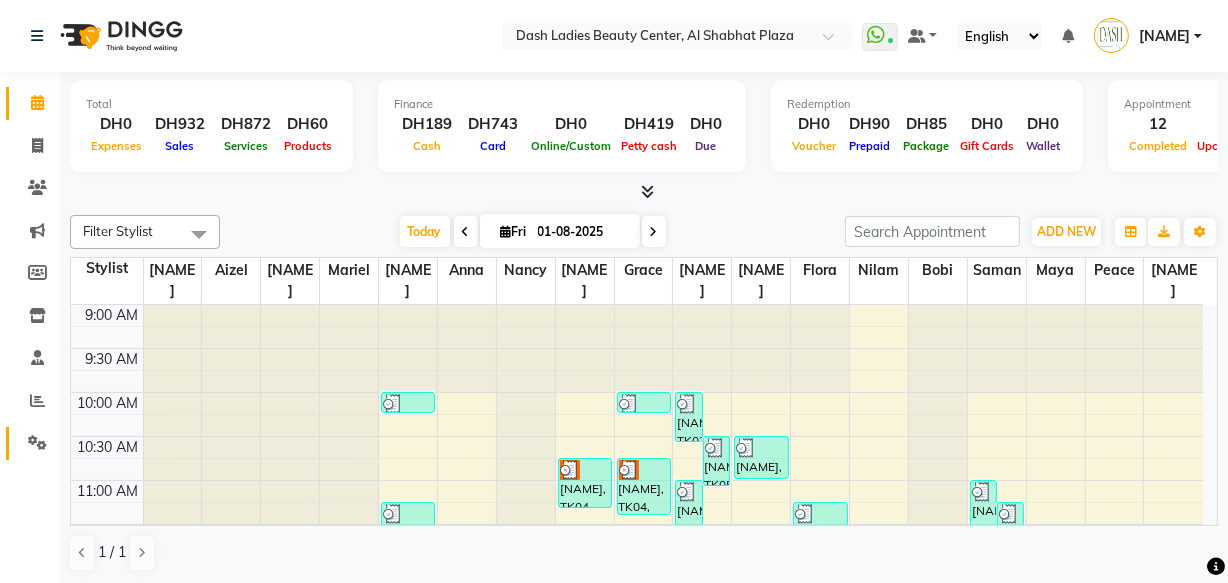 click 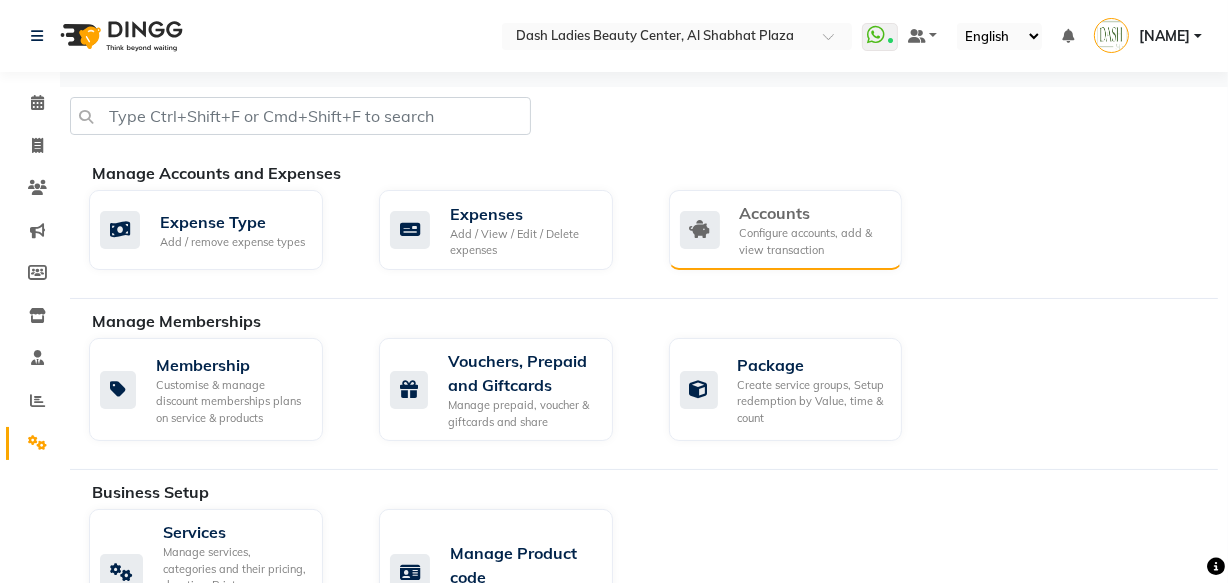 click on "Configure accounts, add & view transaction" 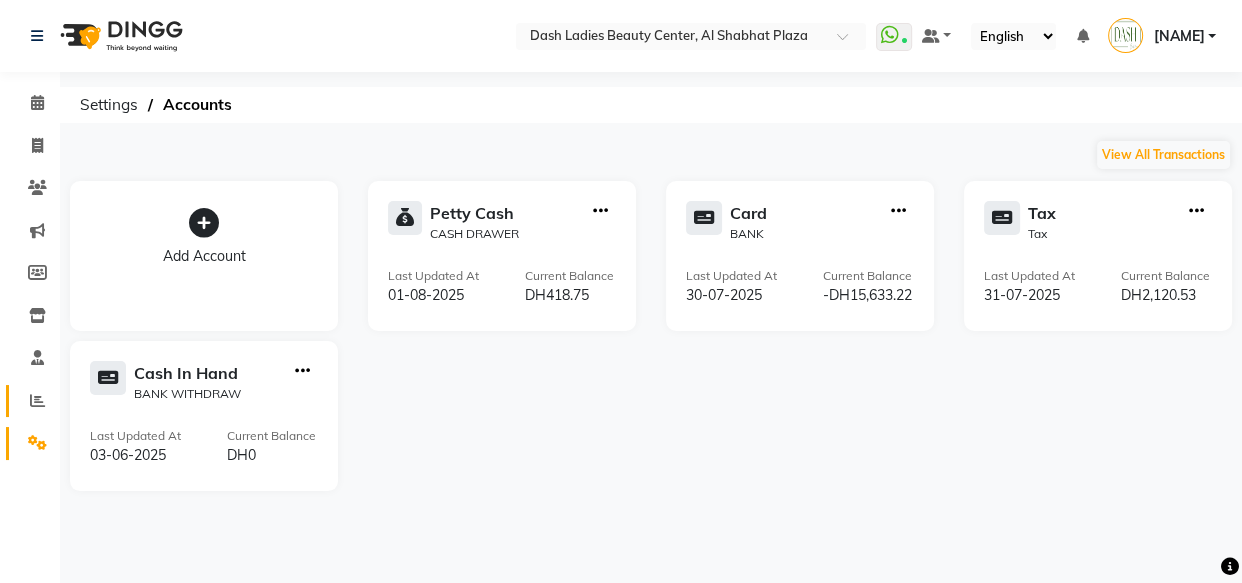 click 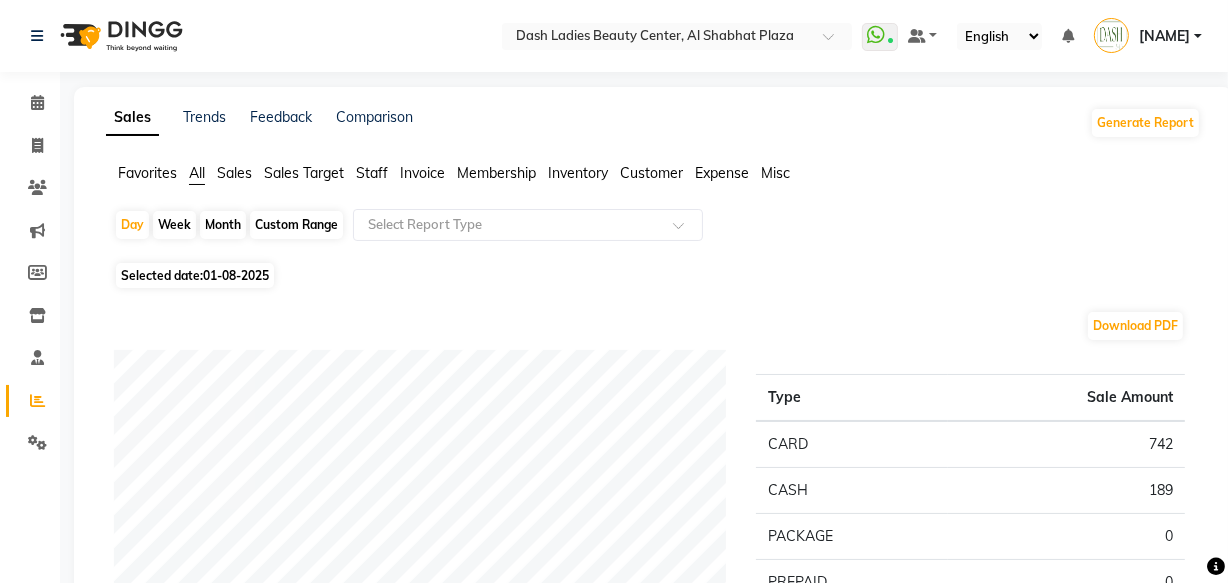 click on "Staff" 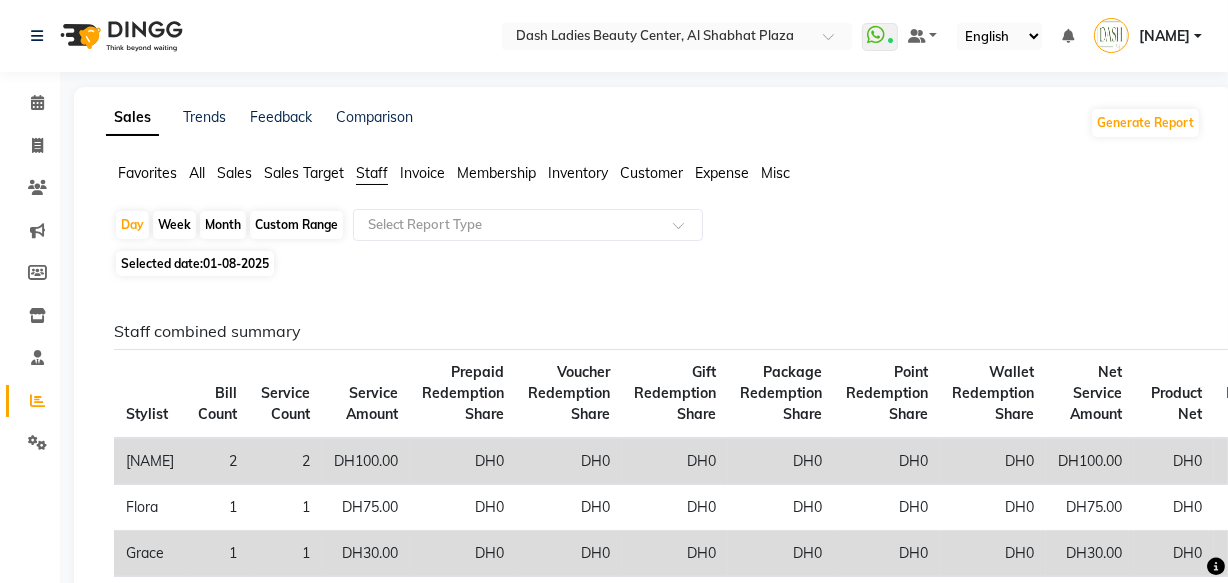 click on "Month" 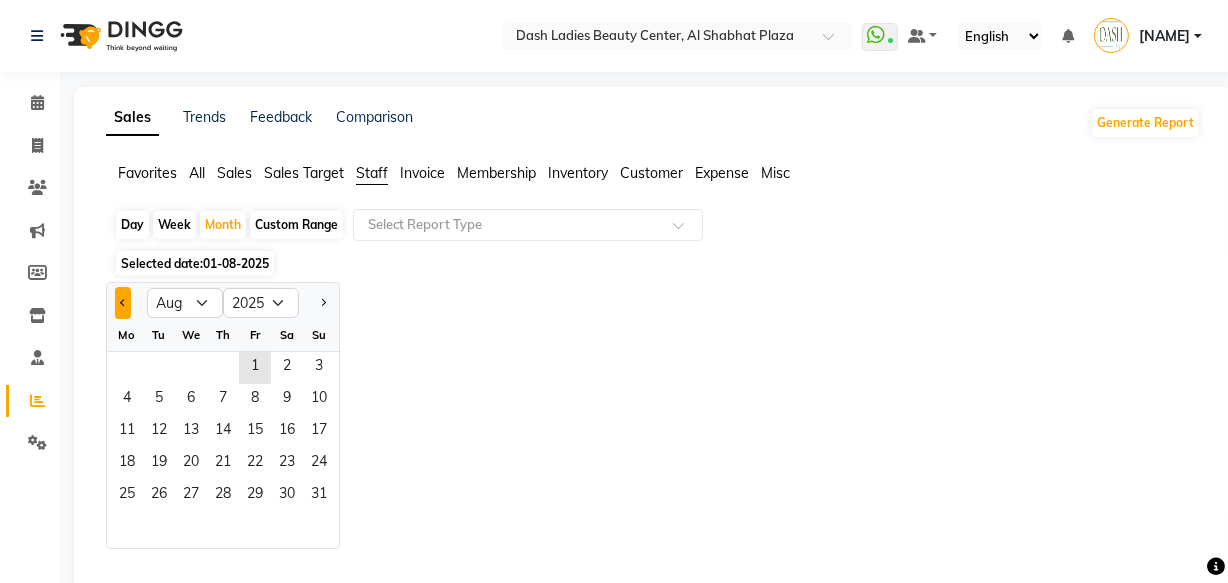 click 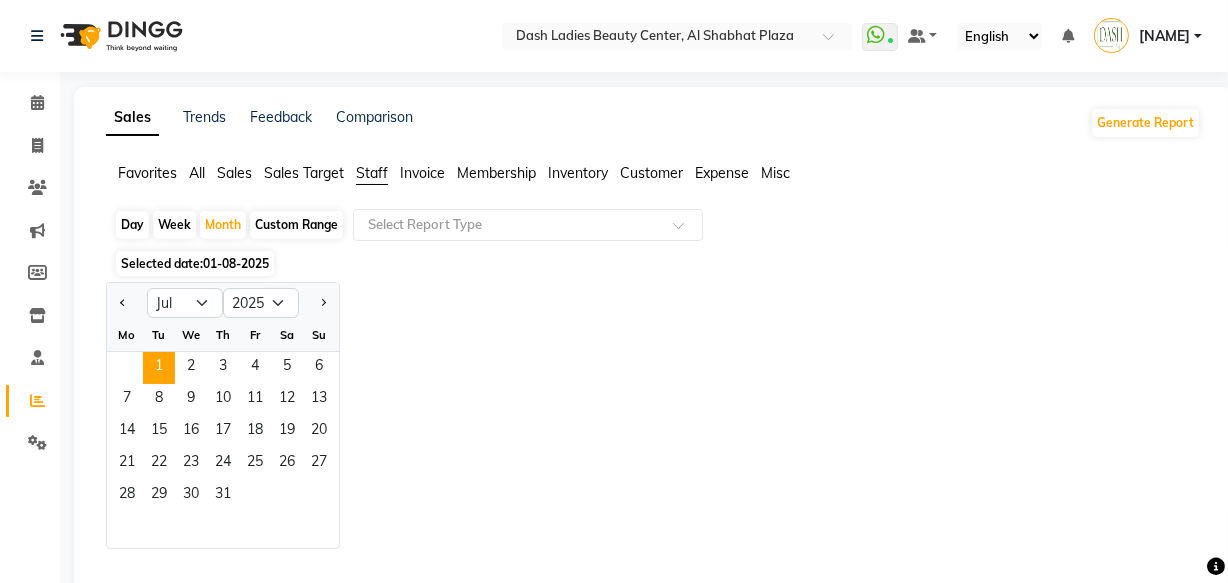 click on "1" 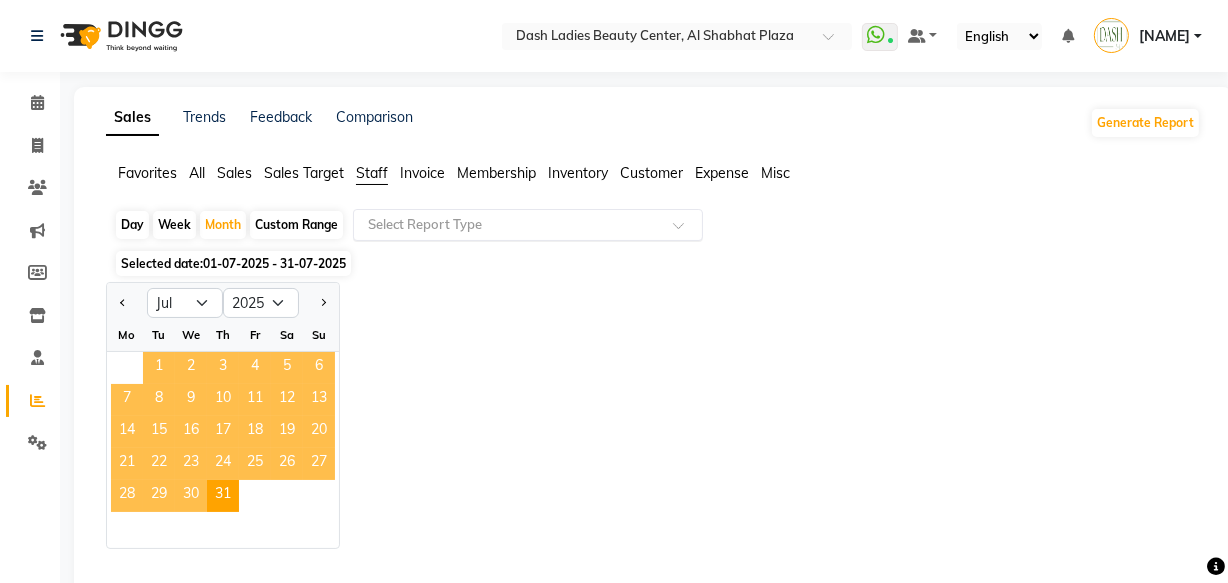 click 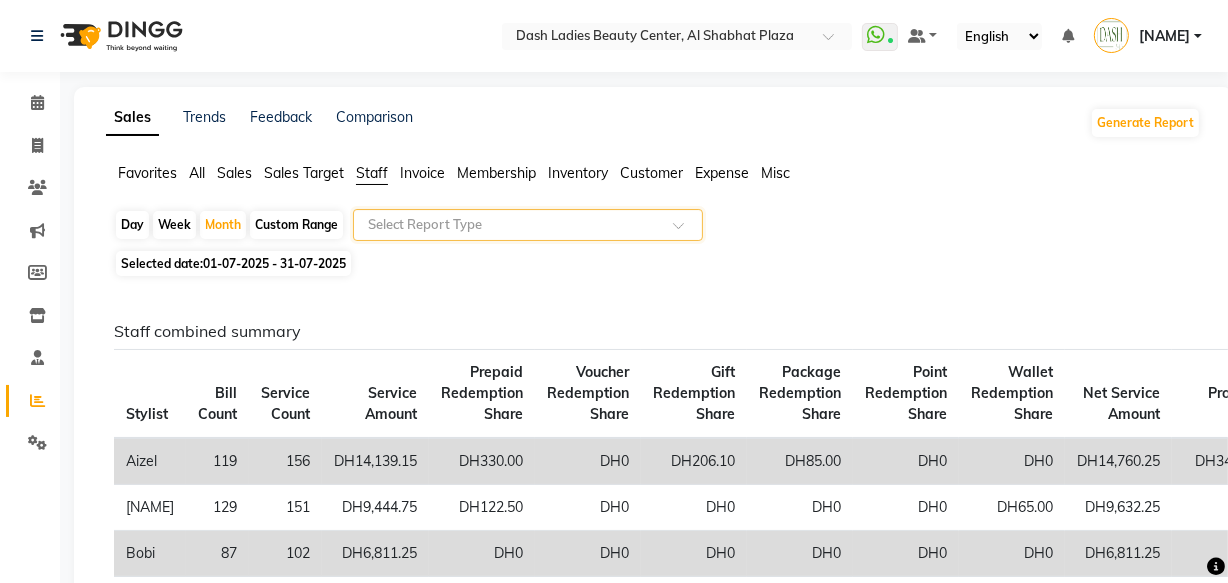 click on "Day   Week   Month   Custom Range  Select Report Type Selected date:  01-07-2025 - 31-07-2025  Staff combined summary Stylist Bill Count Service Count Service Amount Prepaid Redemption Share Voucher Redemption Share Gift Redemption Share Package Redemption Share Point Redemption Share Wallet Redemption Share Net Service Amount Product Net Membership Net Prepaid Net Voucher Net Gift Net Package Net  [NAME] 119 156 DH14,139.15 DH330.00 DH0 DH206.10 DH85.00 DH0 DH0 DH14,760.25 DH349.08 DH0 DH0 DH0 DH0 DH0  [NAME] 129 151 DH9,444.75 DH122.50 DH0 DH0 DH0 DH0 DH65.00 DH9,632.25 DH0 DH0 DH0 DH0 DH0 DH0  [NAME] 87 102 DH6,811.25 DH0 DH0 DH0 DH0 DH0 DH0 DH6,811.25 DH0 DH0 DH0 DH0 DH0 DH0  [NAME] 114 127 DH9,488.25 DH122.00 DH0 DH0 DH0 DH0 DH0 DH9,610.25 DH0 DH0 DH0 DH0 DH0 DH0  Fevie  18 0 DH0 DH0 DH0 DH0 DH0 DH0 DH0 DH0 DH1,311.51 DH0 DH0 DH0 DH1,221.81 DH782.00  [NAME] 88 97 DH6,269.75 DH38.00 DH0 DH100.00 DH0 DH0 DH75.00 DH6,482.75 DH0 DH0 DH0 DH0 DH0 DH0  [NAME] 141 187 DH12,599.50 DH54.50 DH0 DH0 DH0 DH0 DH0 DH0 DH0" 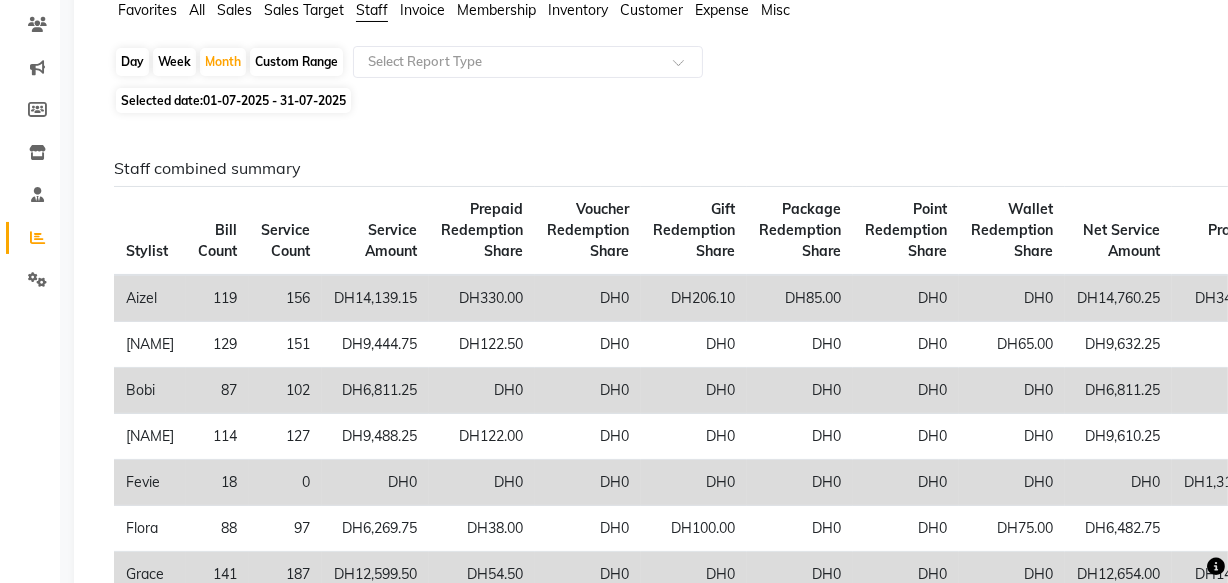scroll, scrollTop: 0, scrollLeft: 0, axis: both 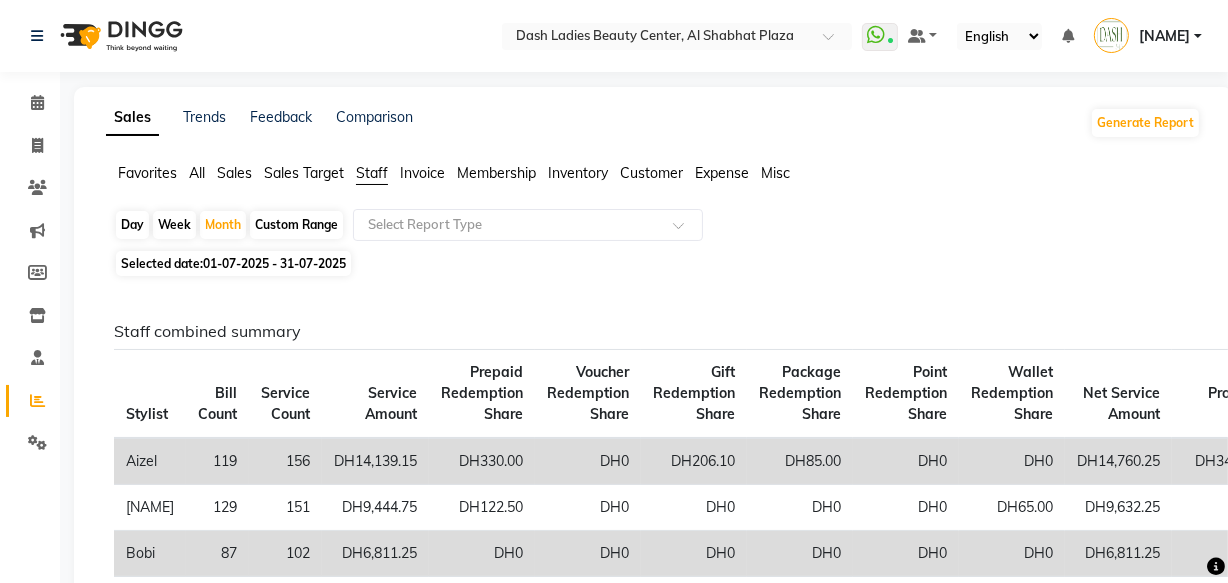 click on "Staff" 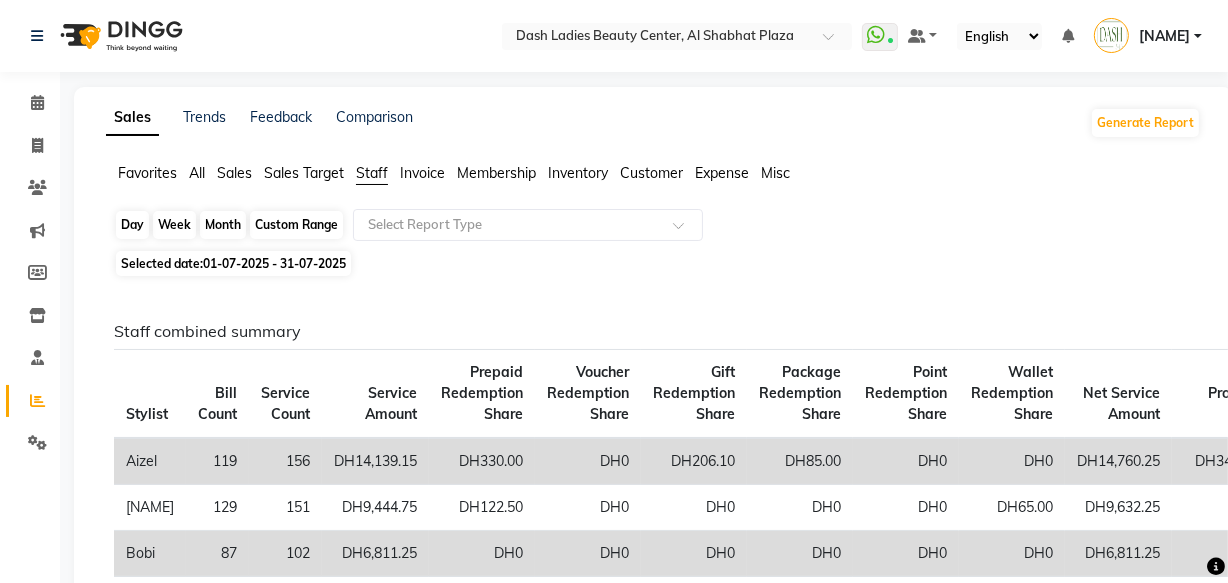 click on "Month" 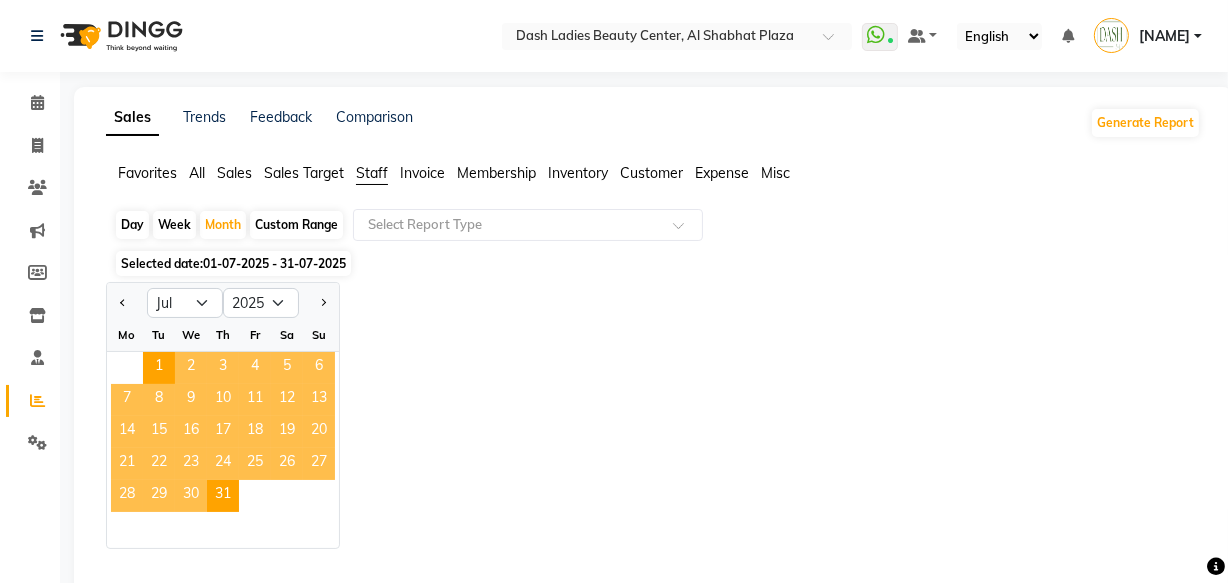 click on "Day   Week   Month   Custom Range  Select Report Type Selected date:  01-07-2025 - 31-07-2025  Jan Feb Mar Apr May Jun Jul Aug Sep Oct Nov Dec 2015 2016 2017 2018 2019 2020 2021 2022 2023 2024 2025 2026 2027 2028 2029 2030 2031 2032 2033 2034 2035 Mo Tu We Th Fr Sa Su  1   2   3   4   5   6   7   8   9   10   11   12   13   14   15   16   17   18   19   20   21   22   23   24   25   26   27   28   29   30   31  Staff combined summary Stylist Bill Count Service Count Service Amount Prepaid Redemption Share Voucher Redemption Share Gift Redemption Share Package Redemption Share Point Redemption Share Wallet Redemption Share Net Service Amount Product Net Membership Net Prepaid Net Voucher Net Gift Net Package Net  [NAME] 119 156 DH14,139.15 DH330.00 DH0 DH206.10 DH85.00 DH0 DH0 DH14,760.25 DH349.08 DH0 DH0 DH0 DH0 DH0  [NAME] 129 151 DH9,444.75 DH122.50 DH0 DH0 DH0 DH0 DH65.00 DH9,632.25 DH0 DH0 DH0 DH0 DH0 DH0  [NAME] 87 102 DH6,811.25 DH0 DH0 DH0 DH0 DH0 DH0 DH6,811.25 DH0 DH0 DH0 DH0 DH0 DH0  [NAME] 114 127 0" 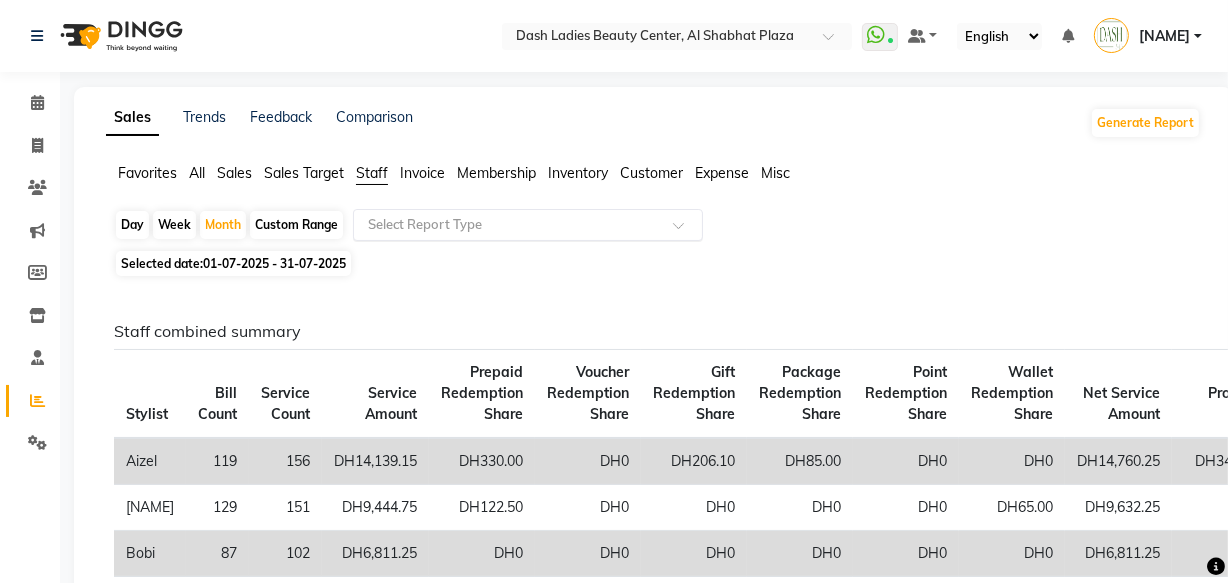 click 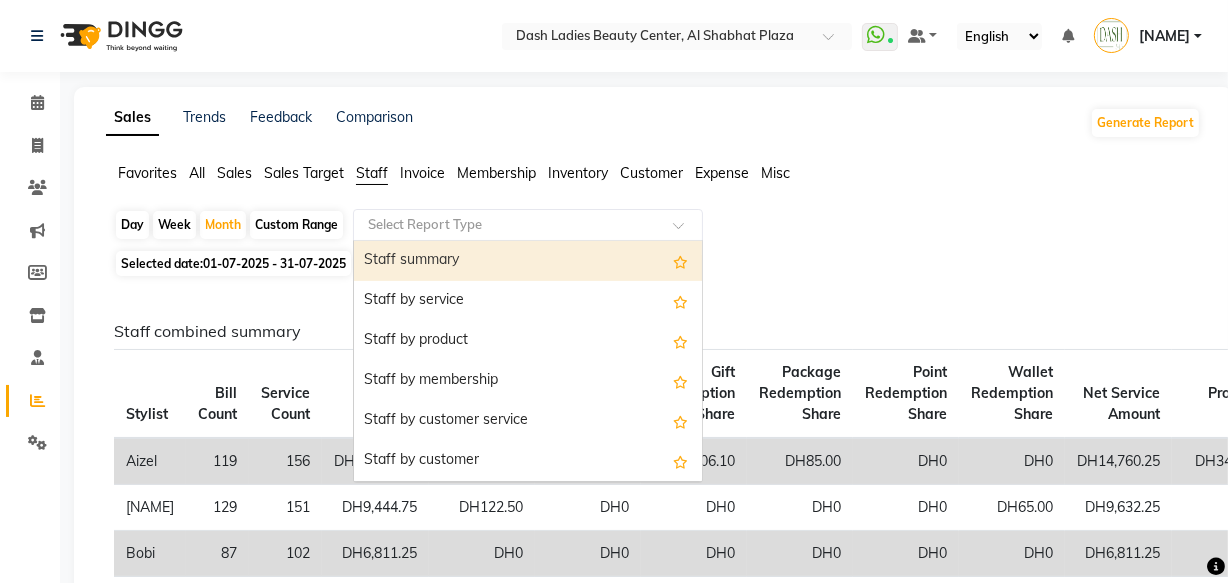 click on "Staff summary" at bounding box center (528, 261) 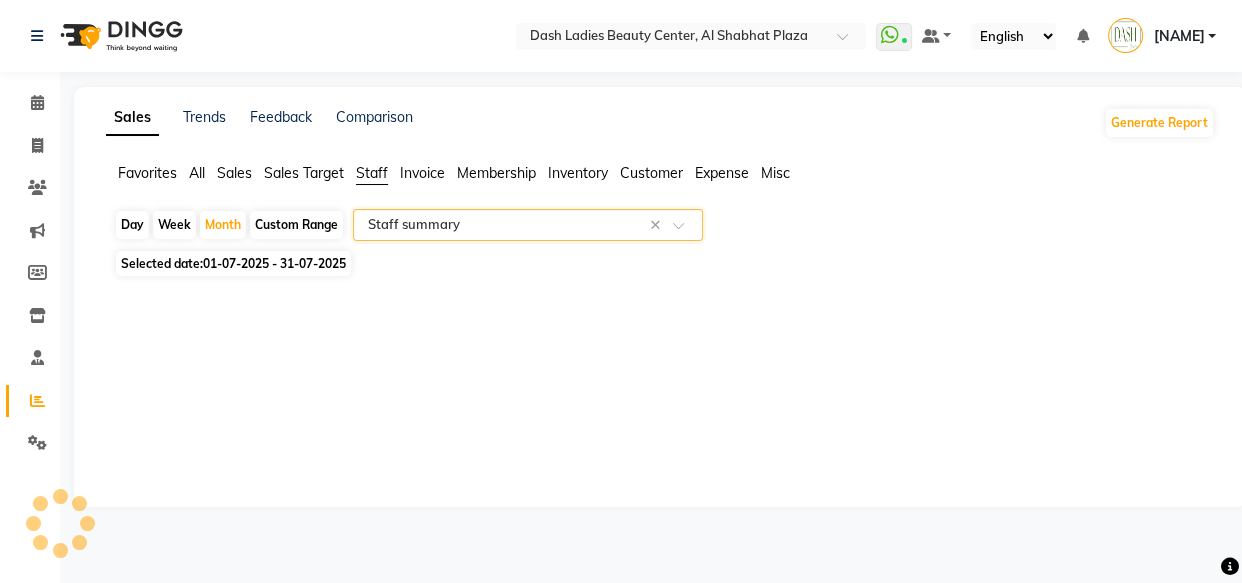 select on "full_report" 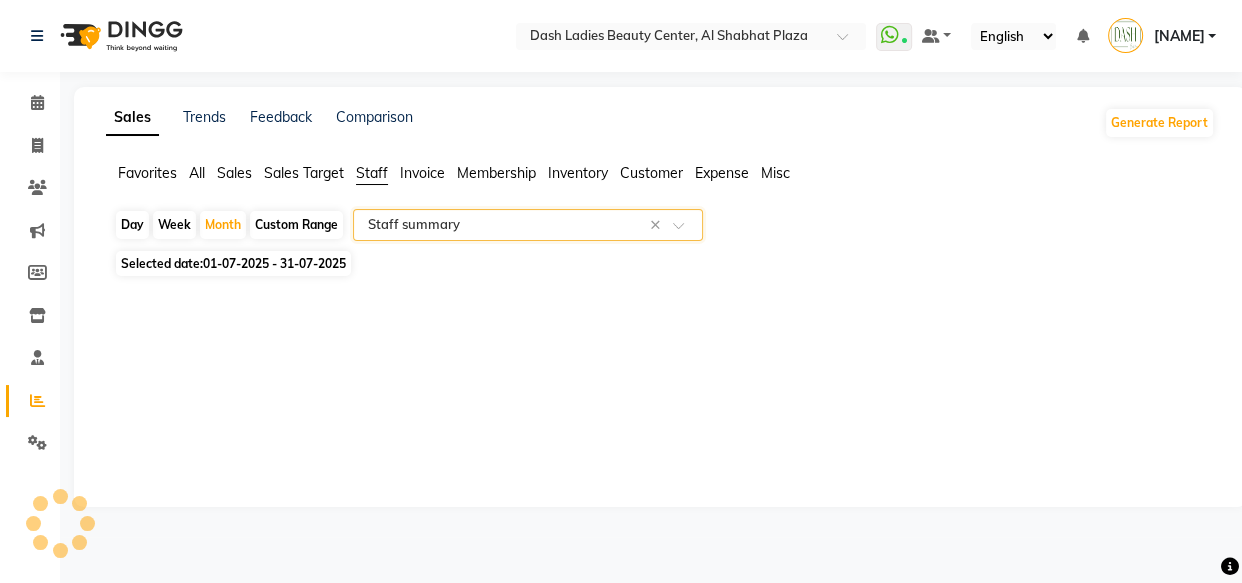 select on "pdf" 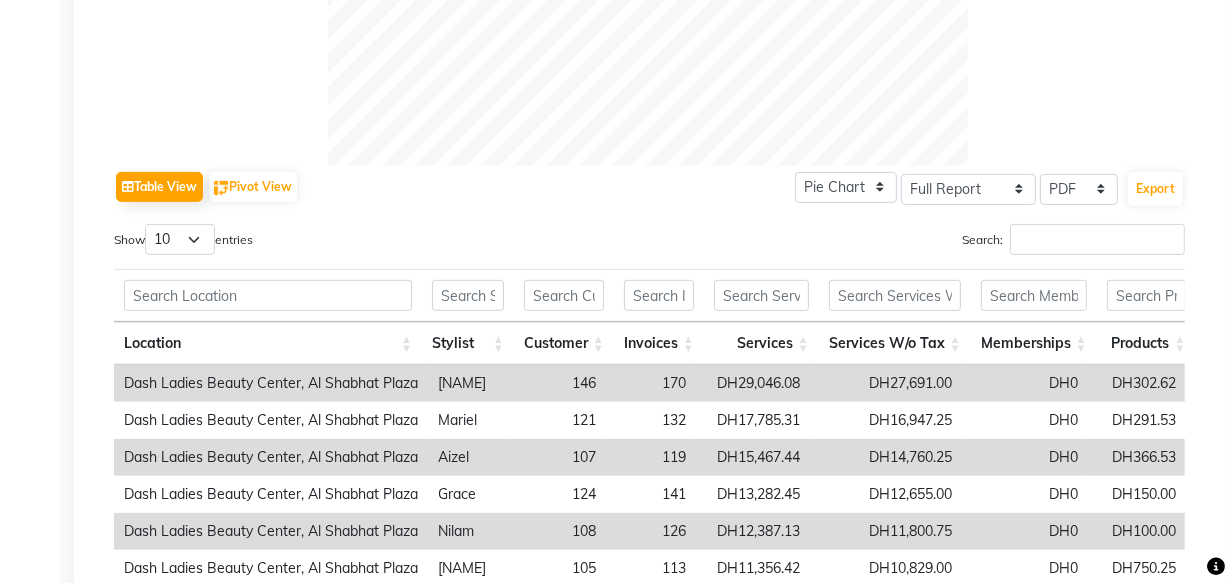 scroll, scrollTop: 815, scrollLeft: 0, axis: vertical 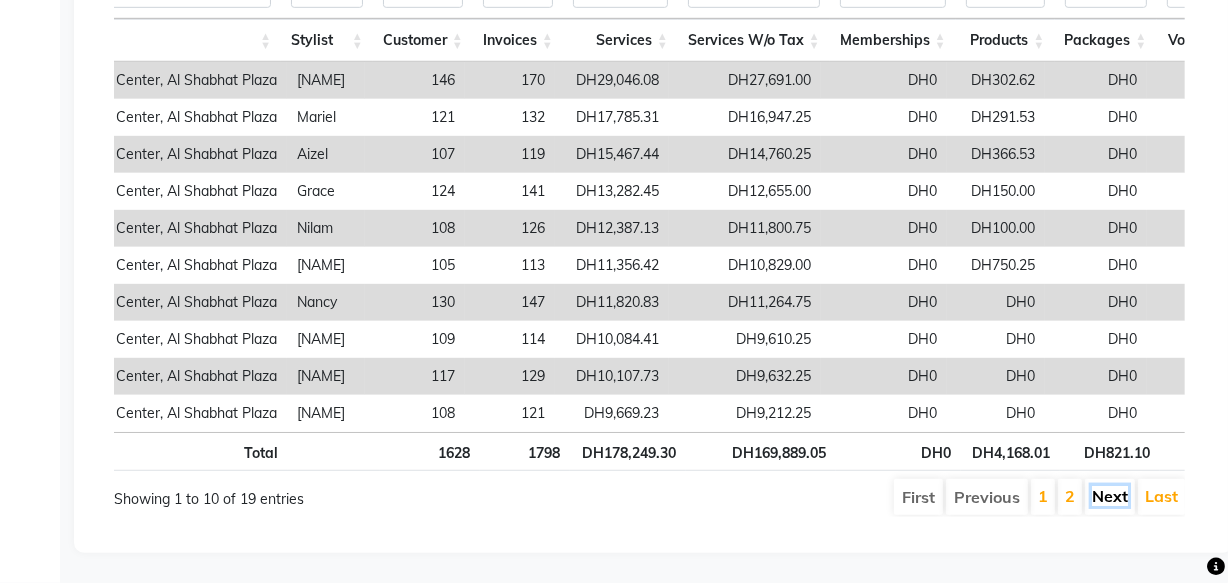 click on "Next" at bounding box center [1110, 496] 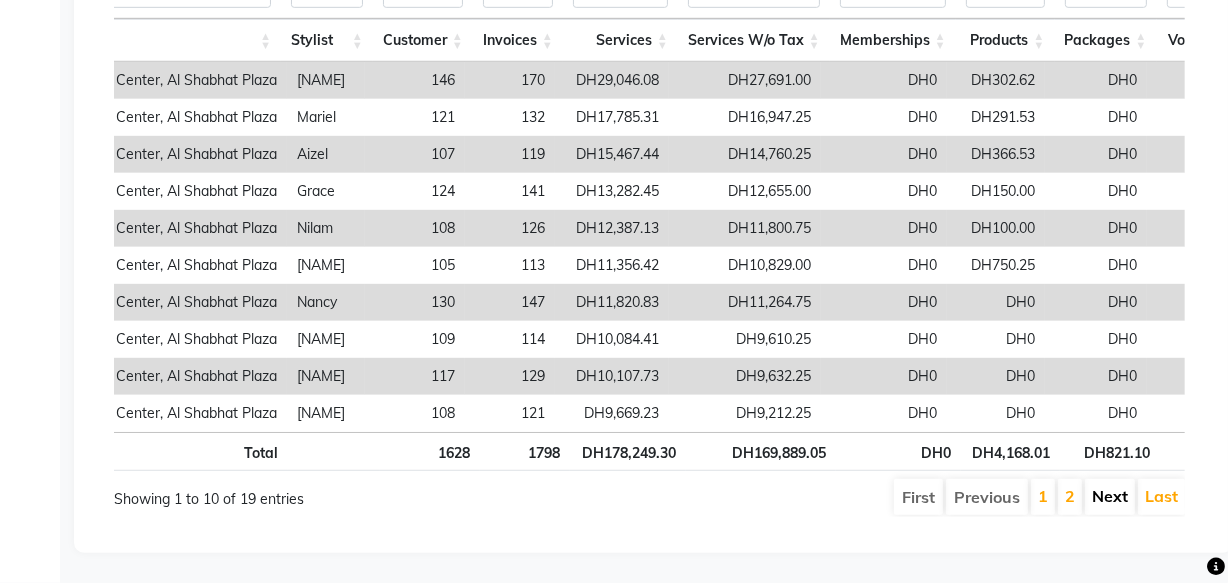scroll, scrollTop: 1088, scrollLeft: 0, axis: vertical 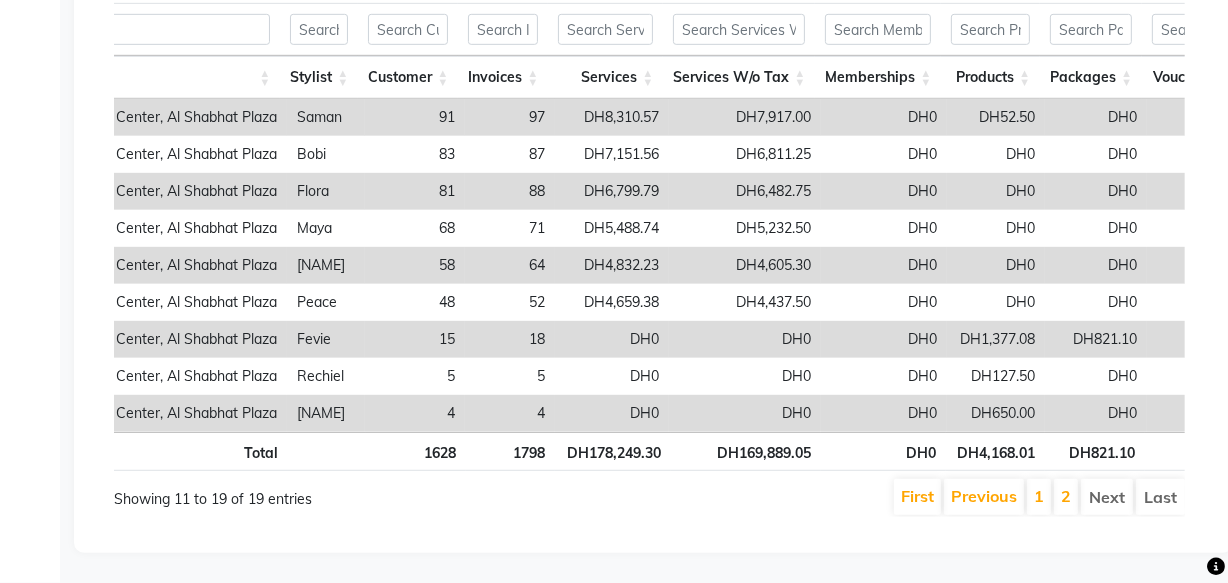 click on "Next" at bounding box center (1107, 497) 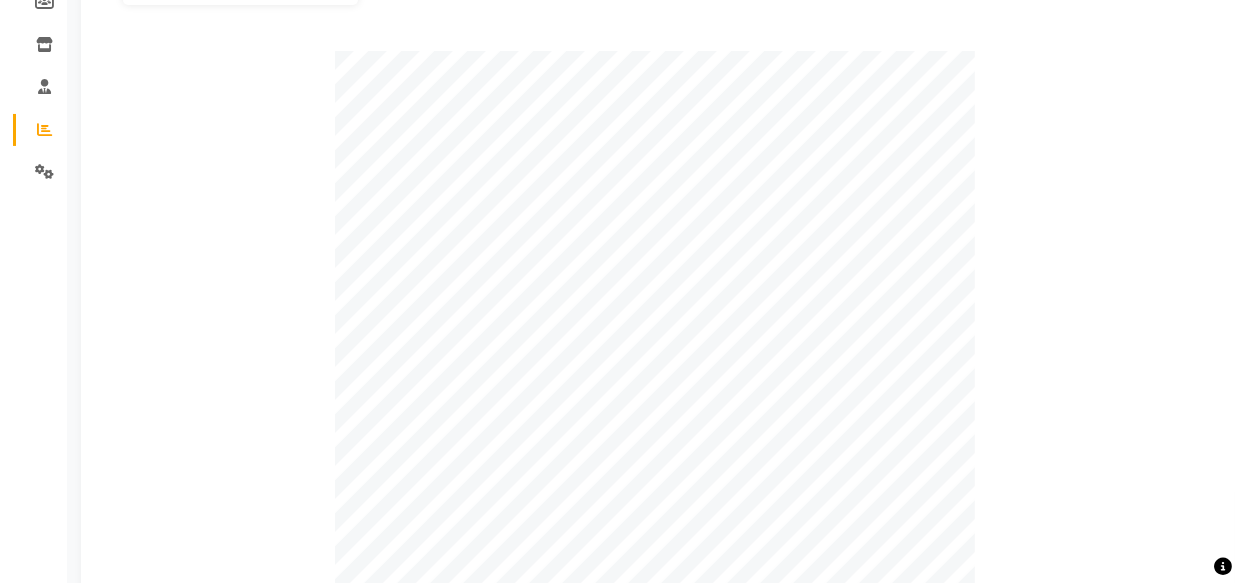 scroll, scrollTop: 0, scrollLeft: 0, axis: both 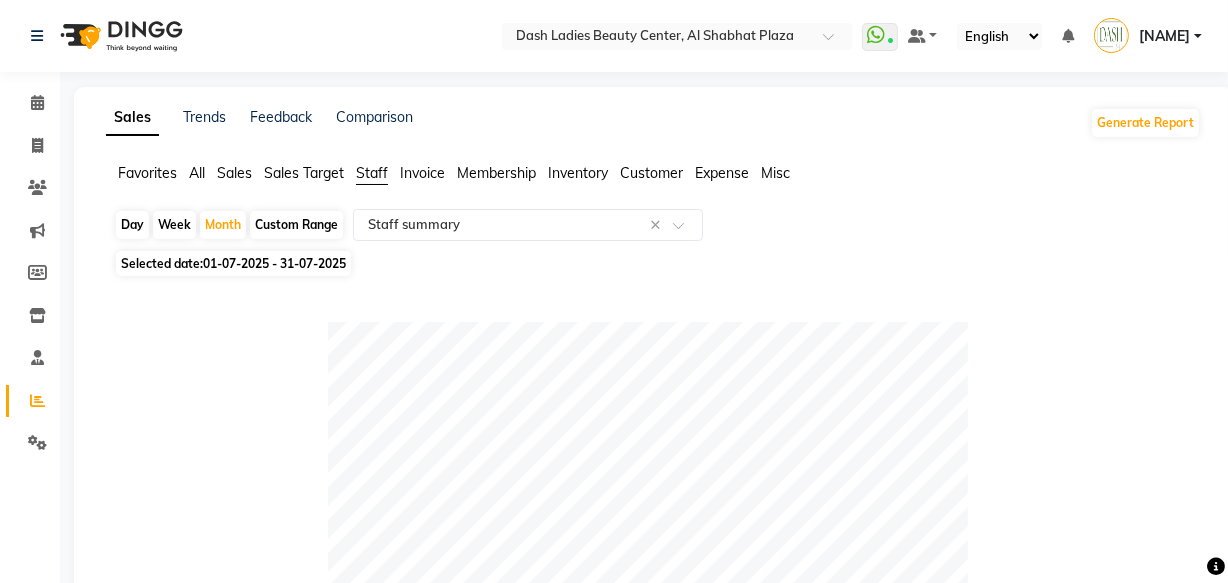 click on "[NAME]" at bounding box center [1164, 36] 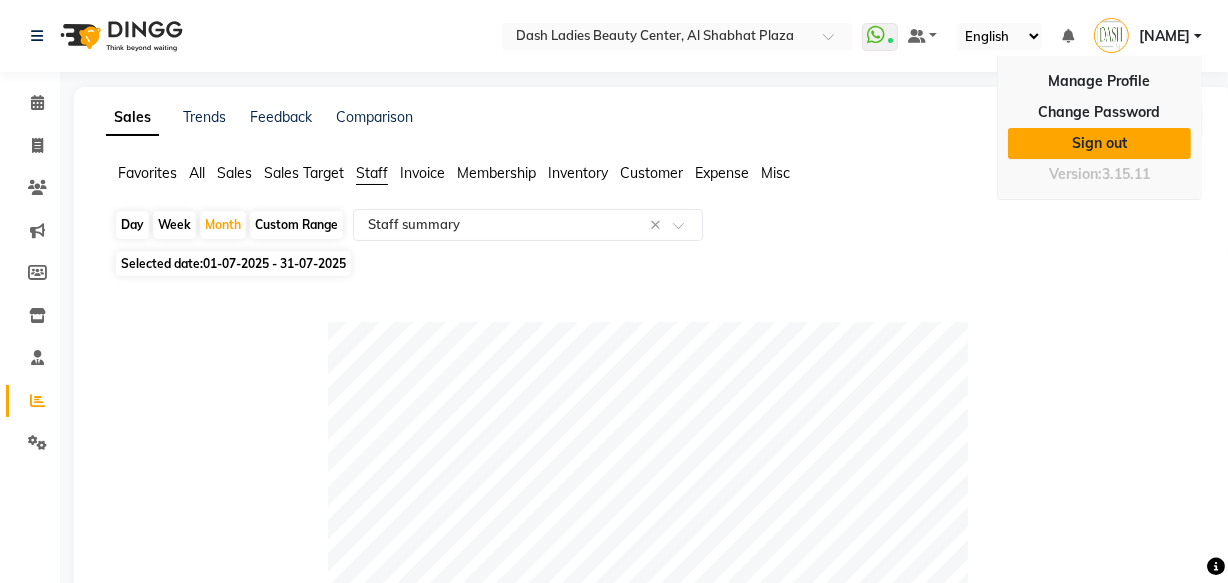 click on "Sign out" at bounding box center (1099, 143) 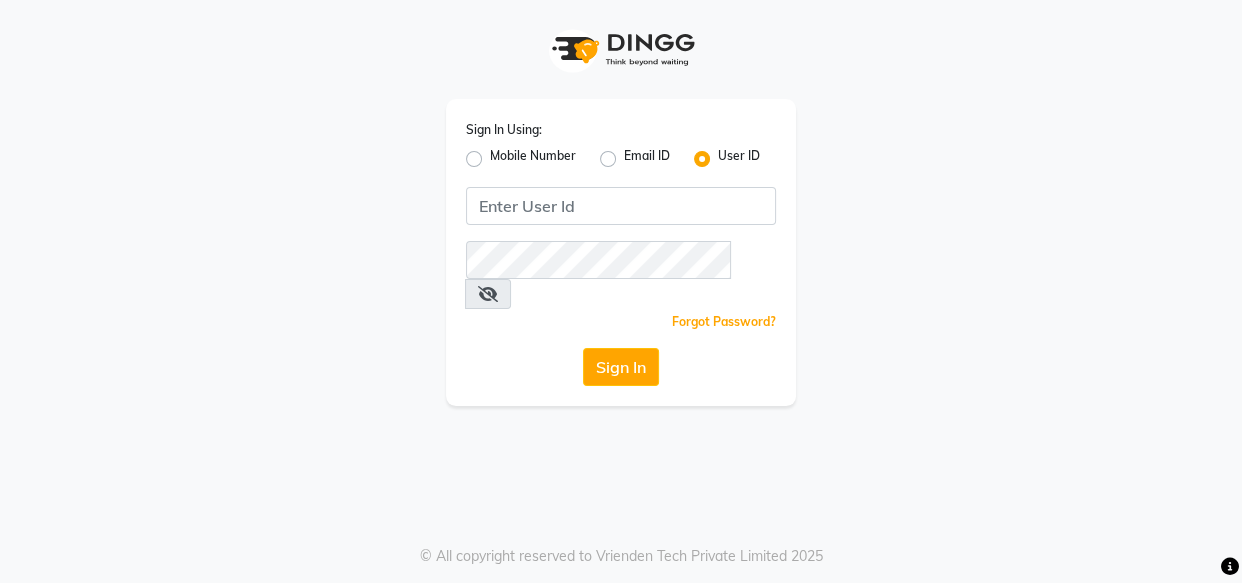 click on "Mobile Number" 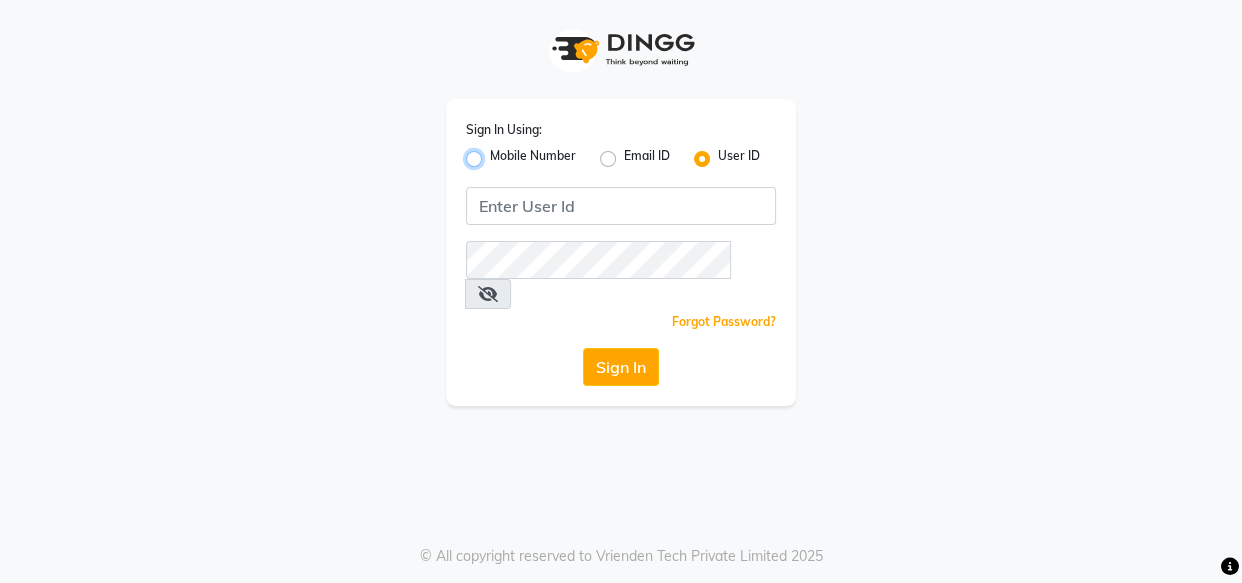 click on "Mobile Number" at bounding box center [496, 153] 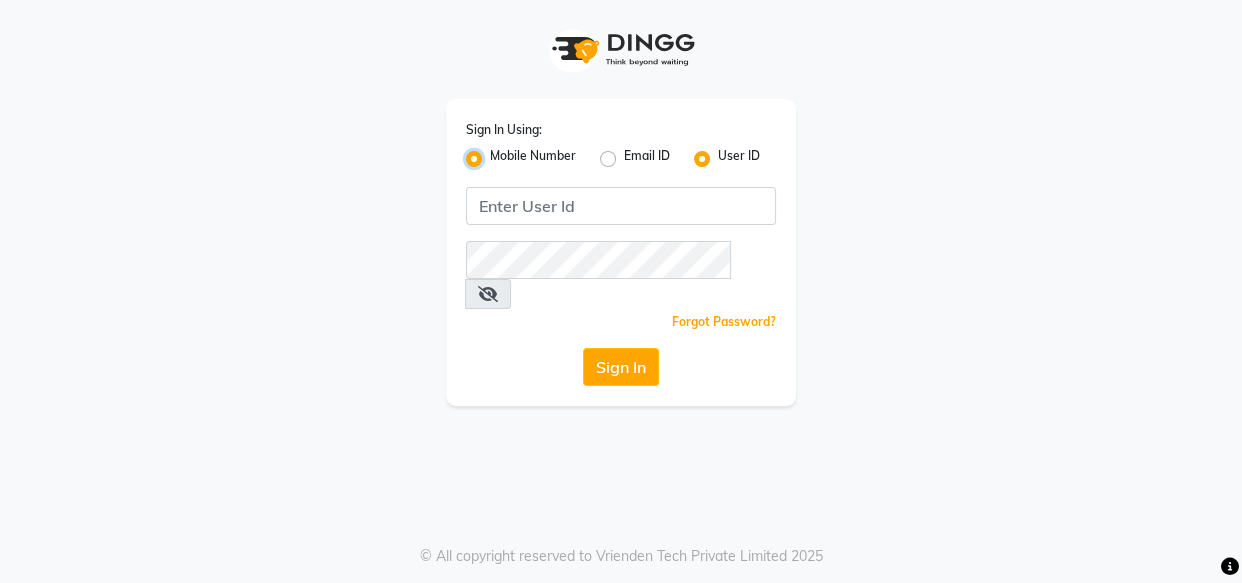 radio on "false" 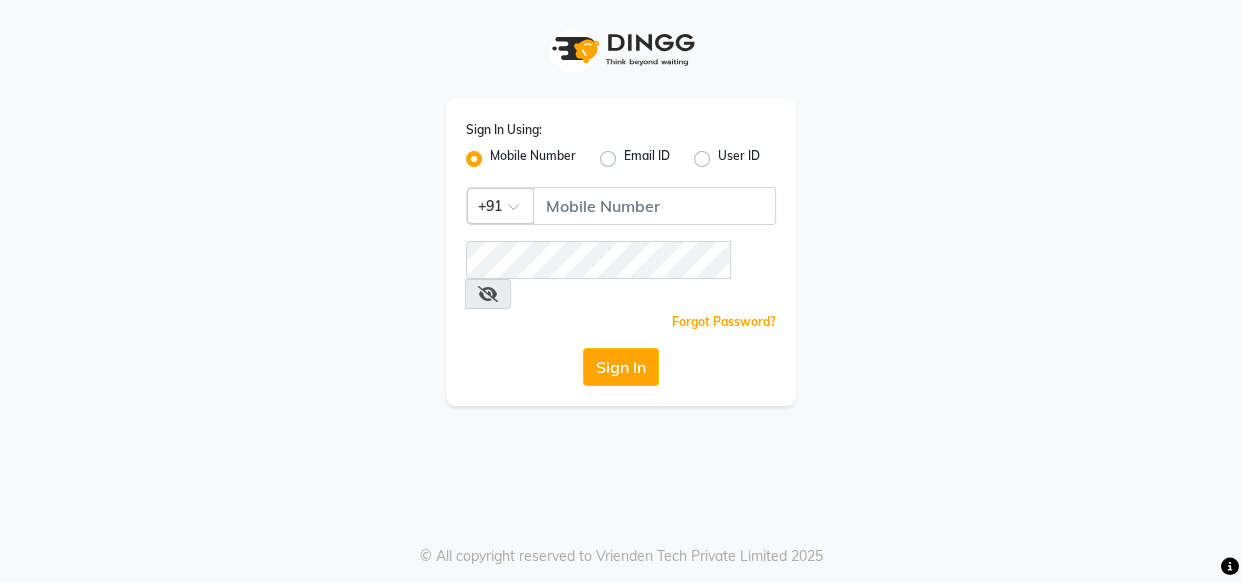 click 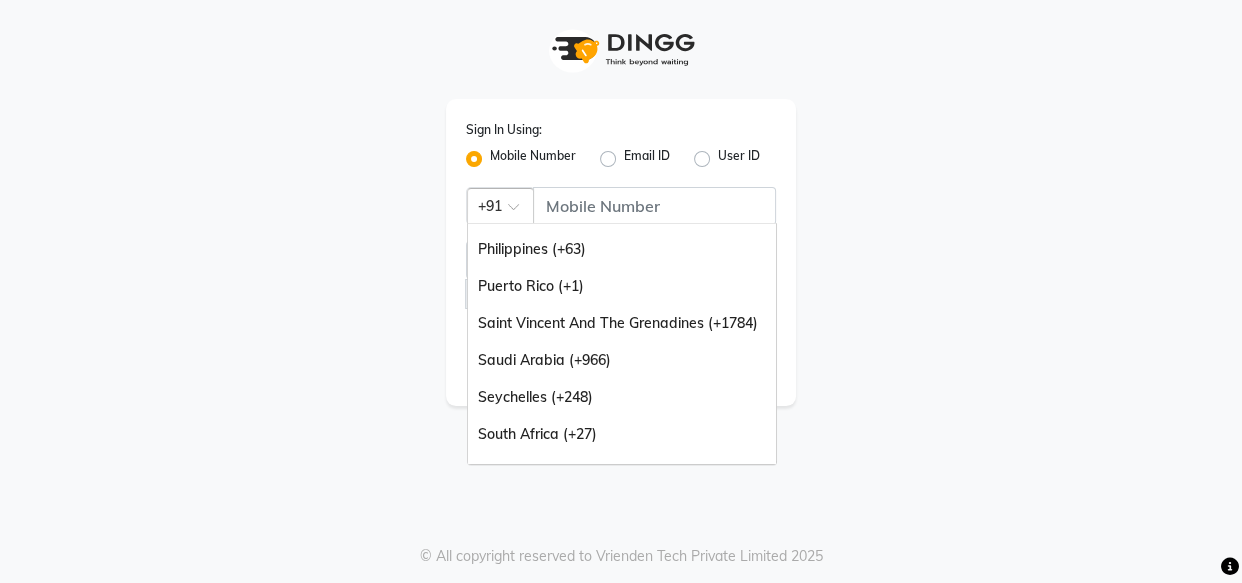 scroll, scrollTop: 500, scrollLeft: 0, axis: vertical 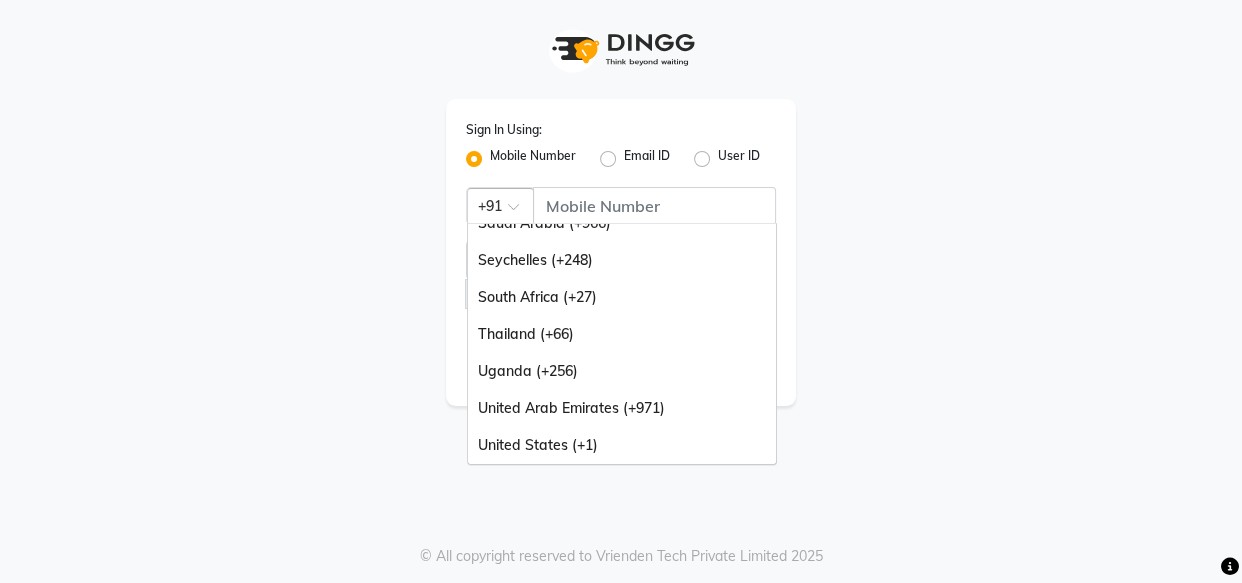 click on "United Arab Emirates (+971)" at bounding box center [622, 408] 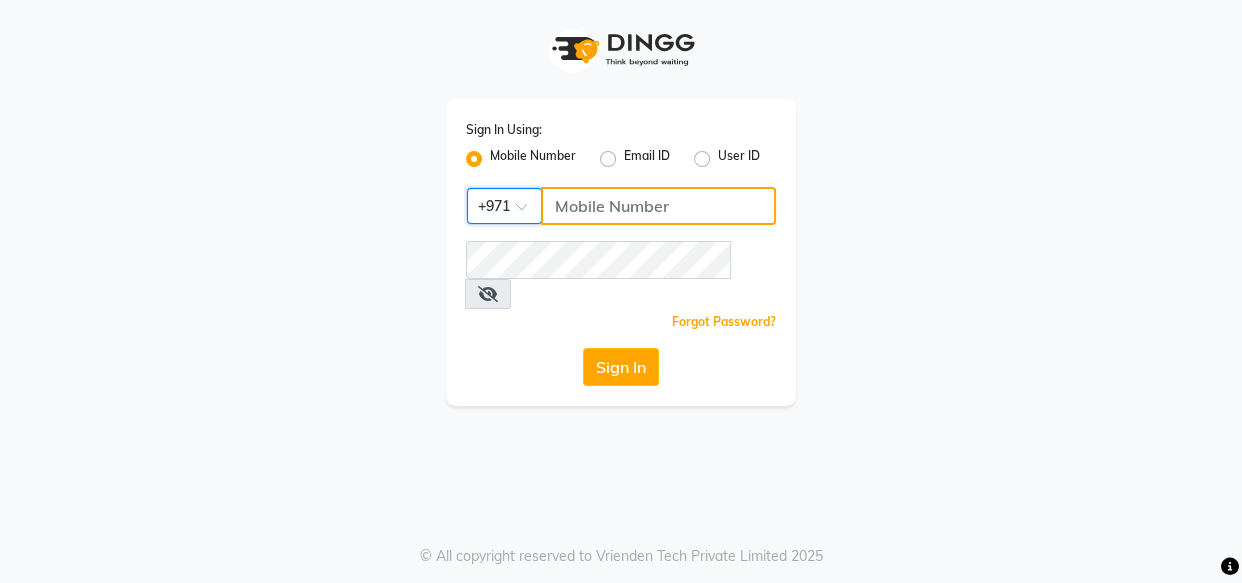 click 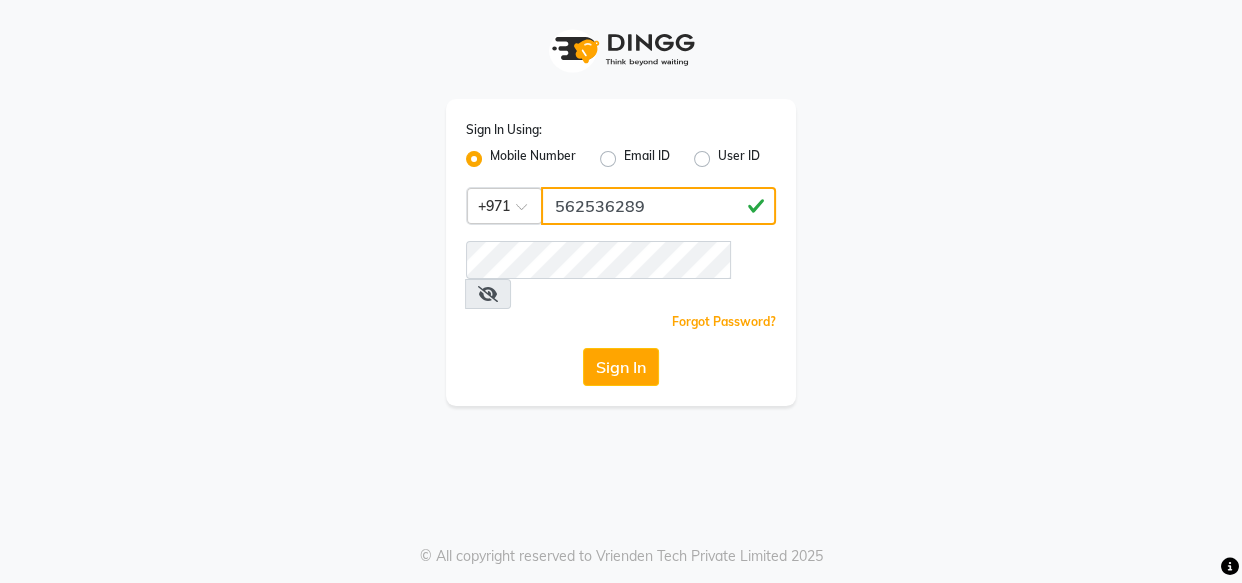 type on "562536289" 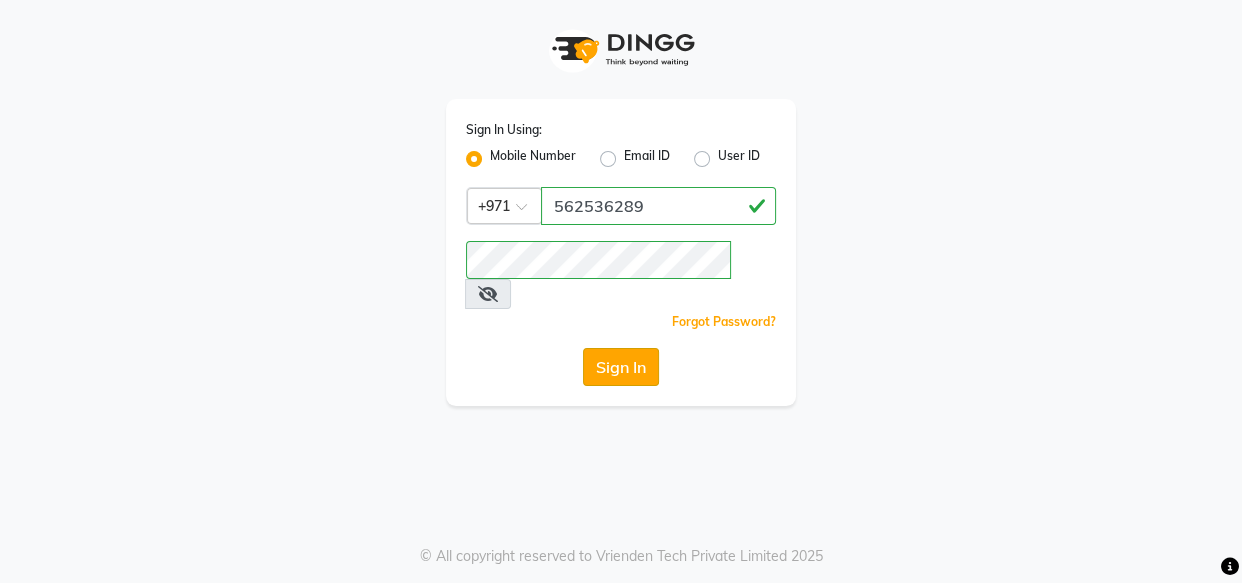 click on "Sign In" 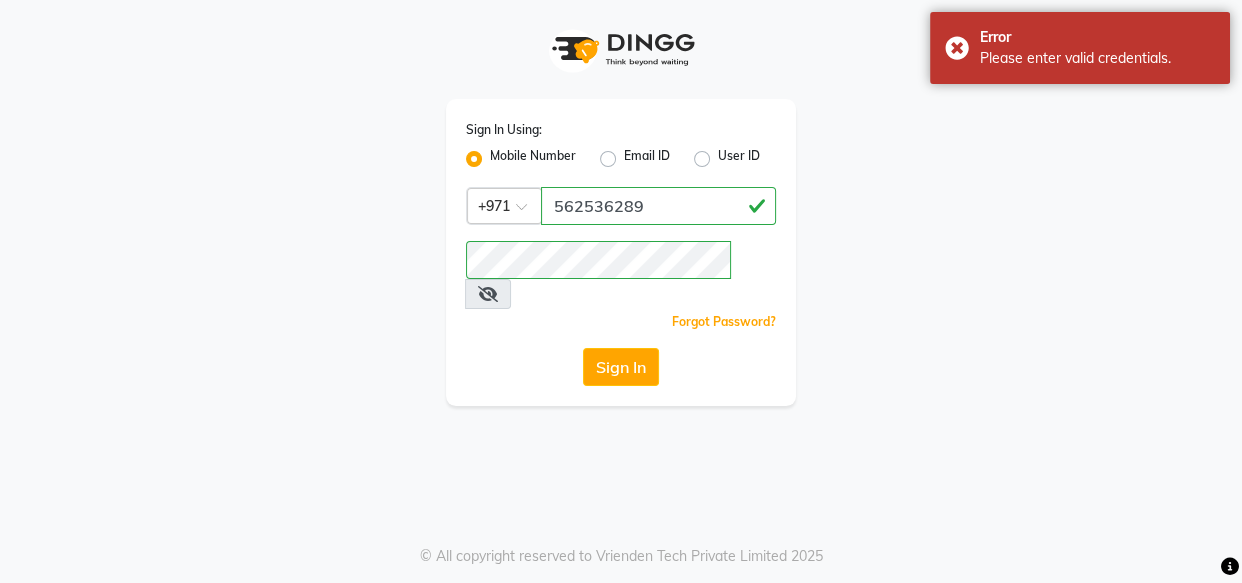 click at bounding box center [488, 294] 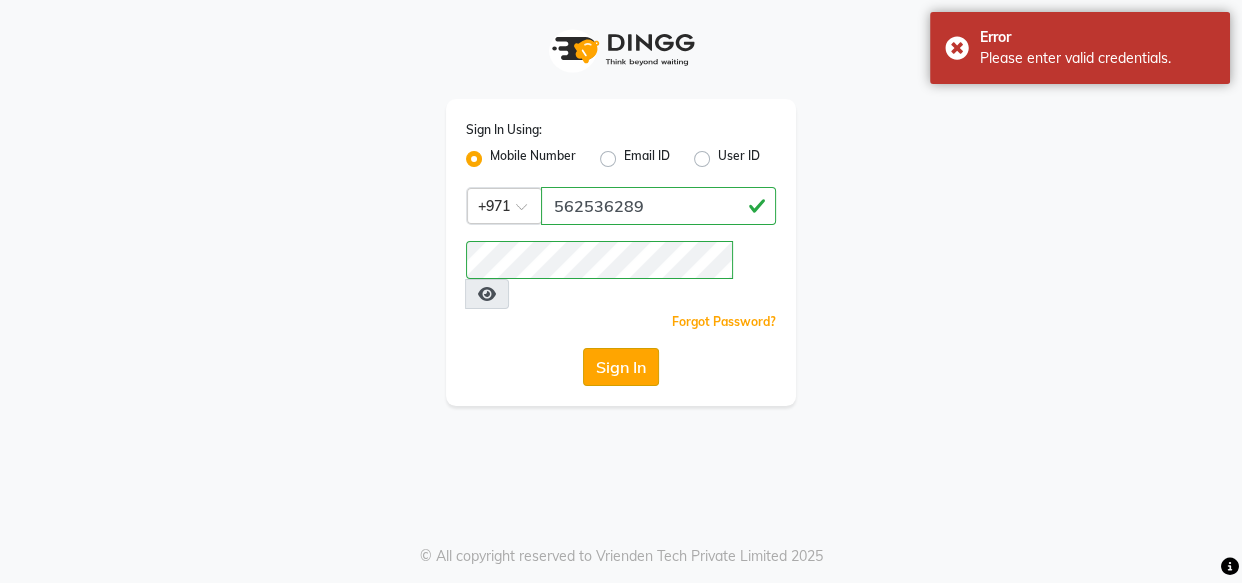 click on "Sign In" 